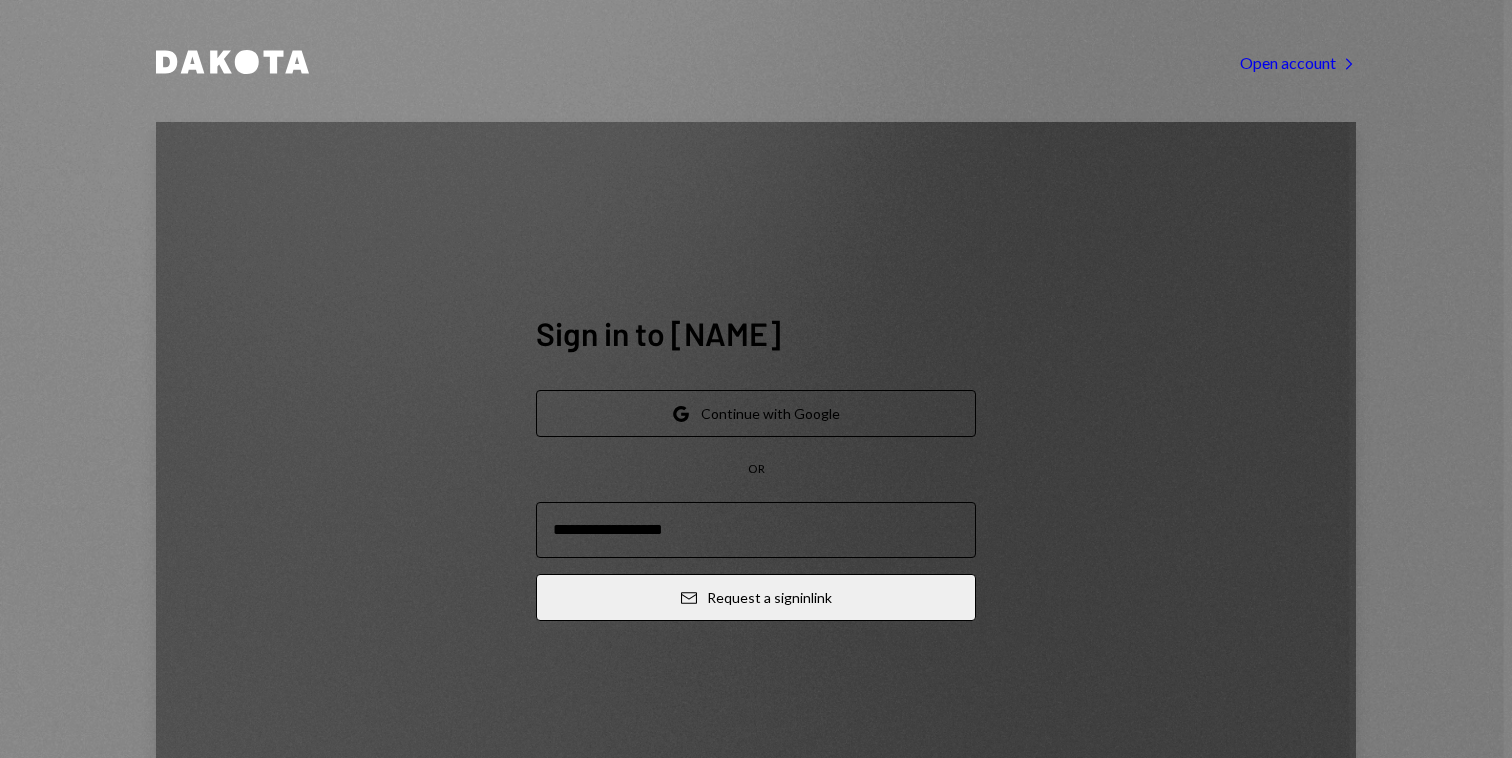 scroll, scrollTop: 0, scrollLeft: 0, axis: both 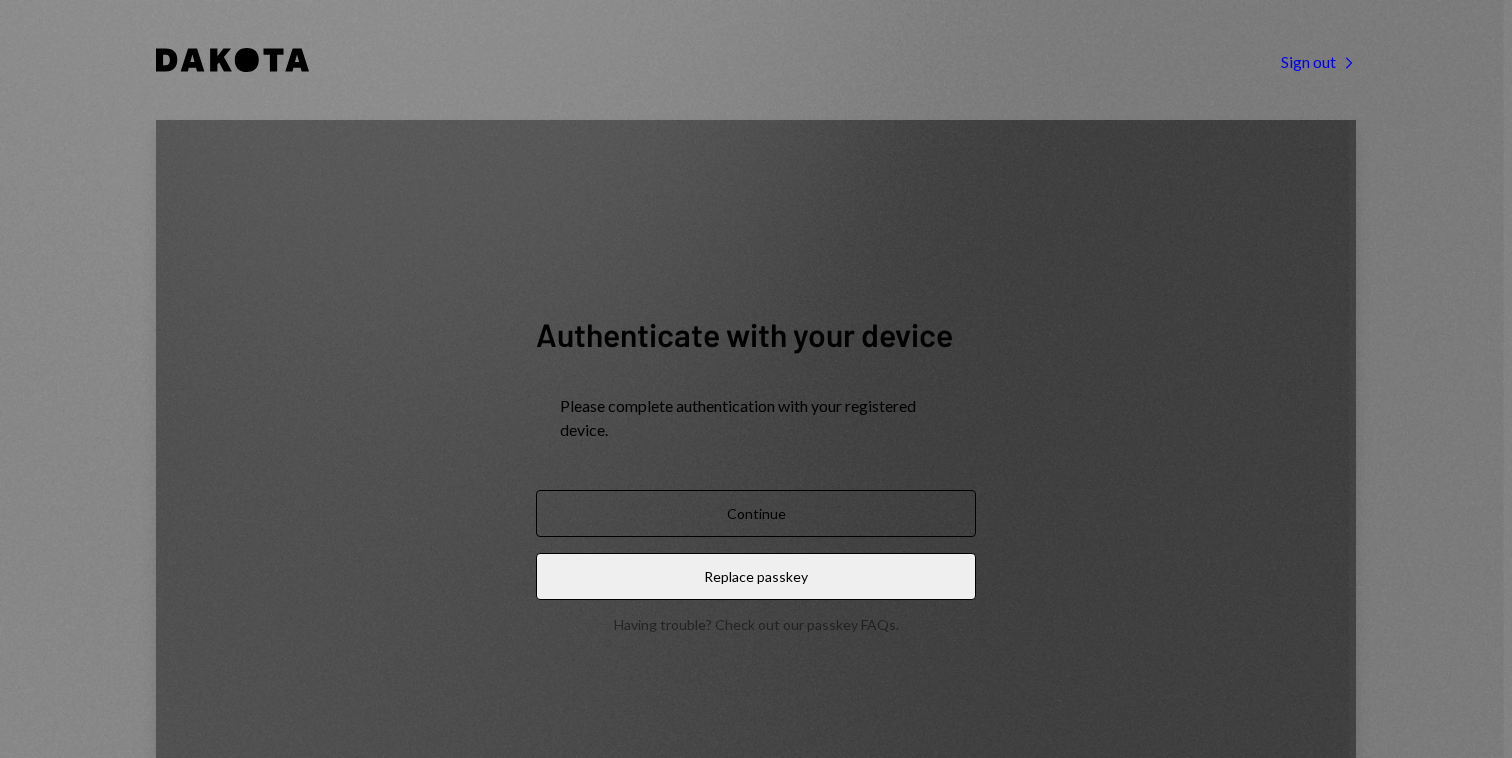click on "Continue" at bounding box center (756, 513) 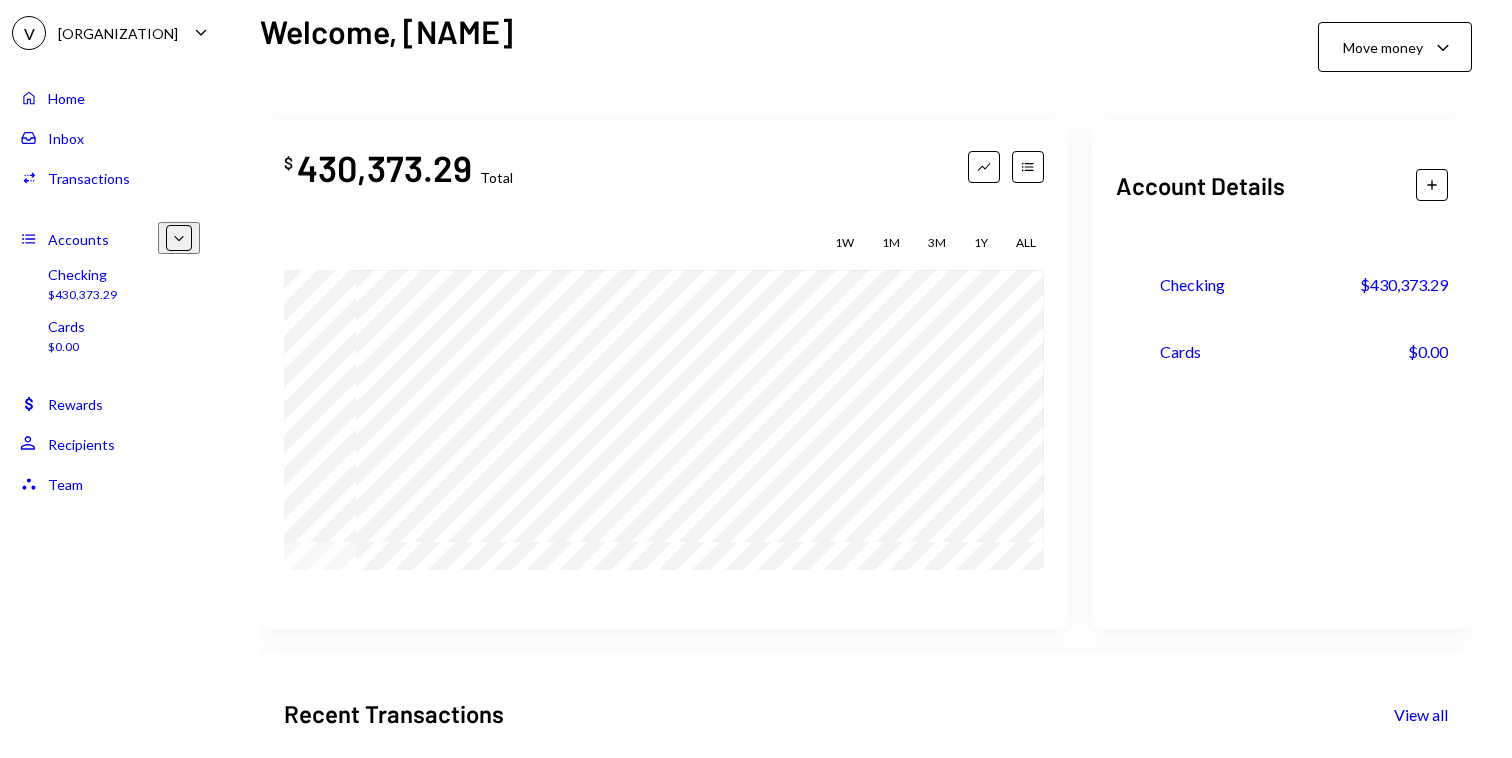 click on "Transactions" at bounding box center [89, 178] 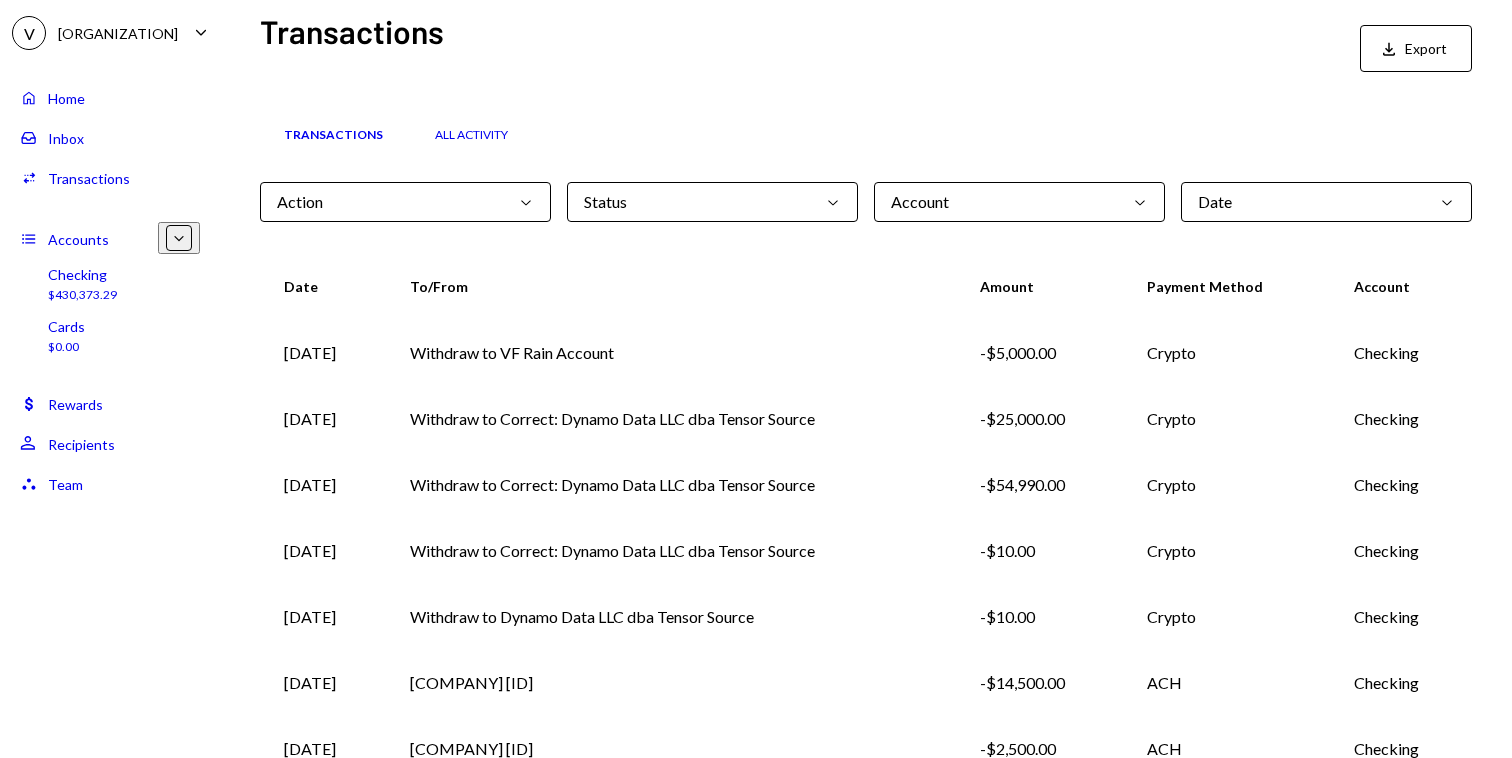 click on "Home" at bounding box center (66, 98) 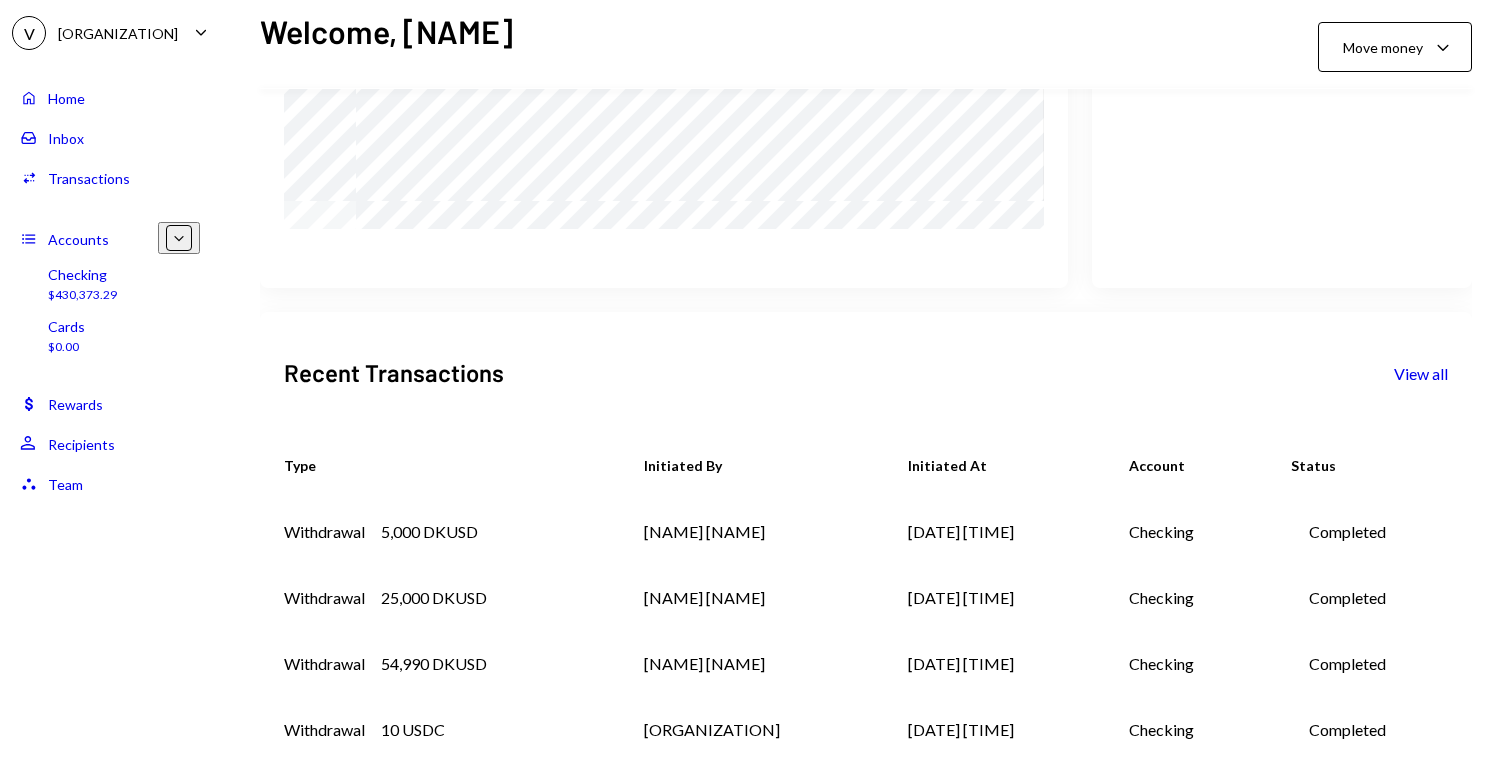 scroll, scrollTop: 352, scrollLeft: 0, axis: vertical 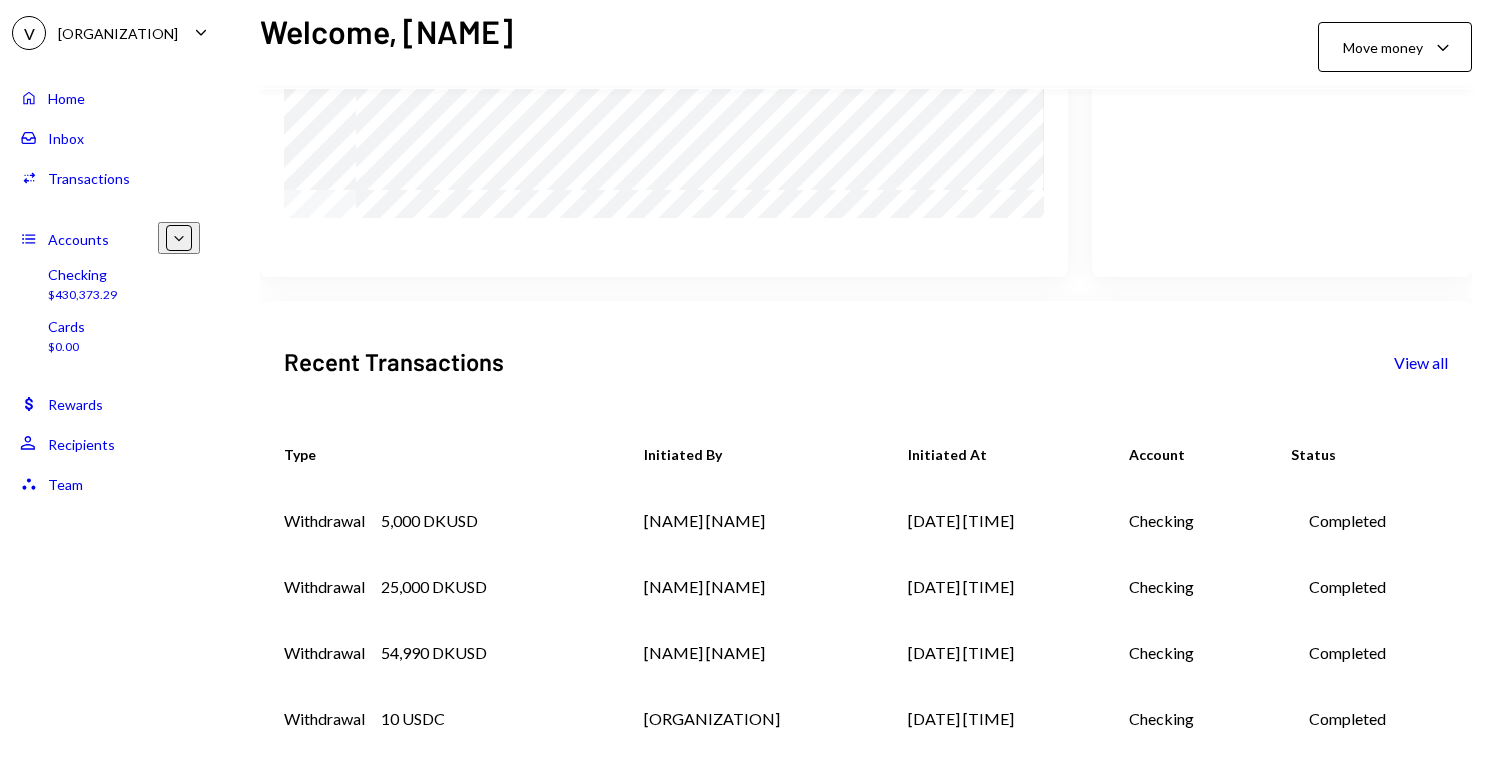 click on "Transactions" at bounding box center [89, 178] 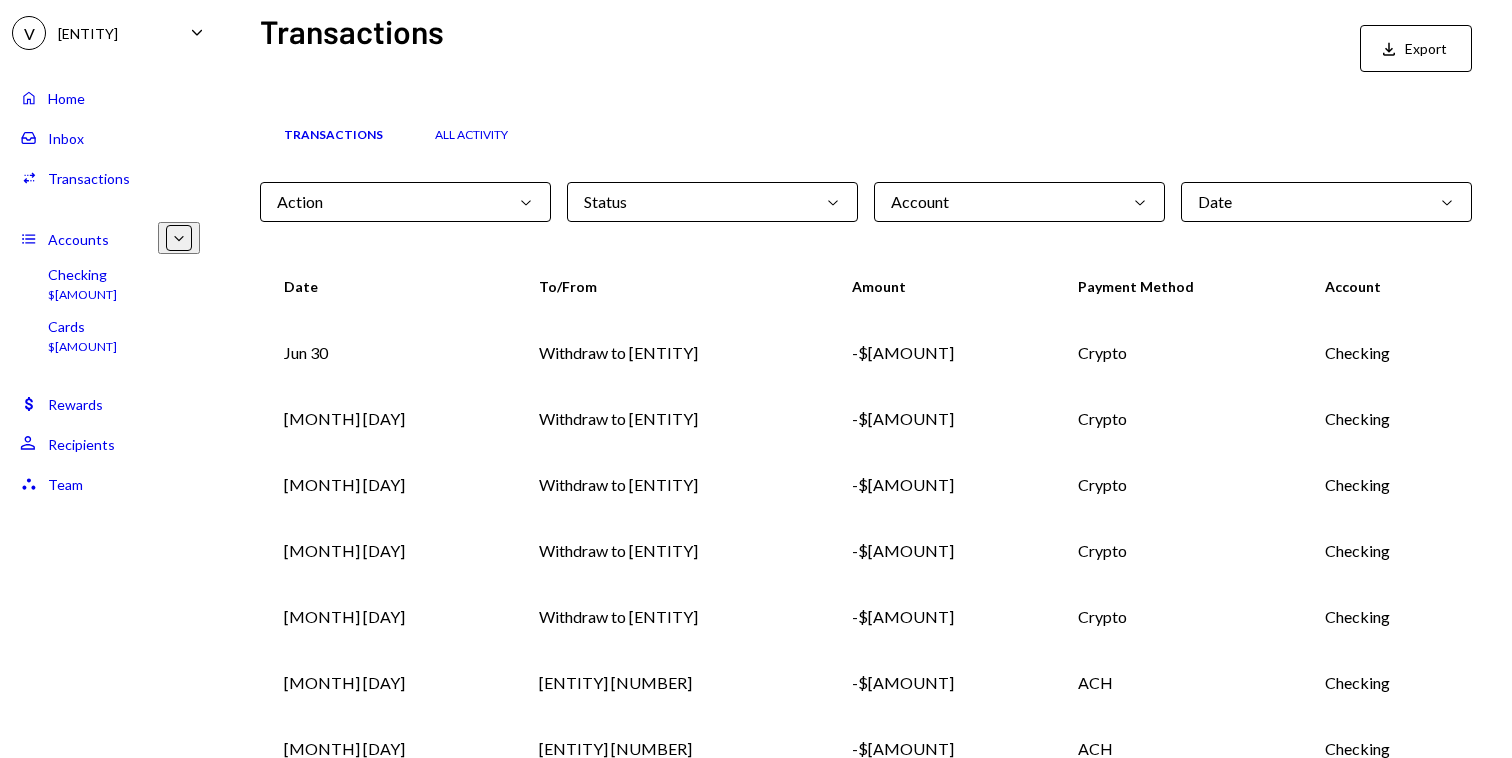 scroll, scrollTop: 0, scrollLeft: 0, axis: both 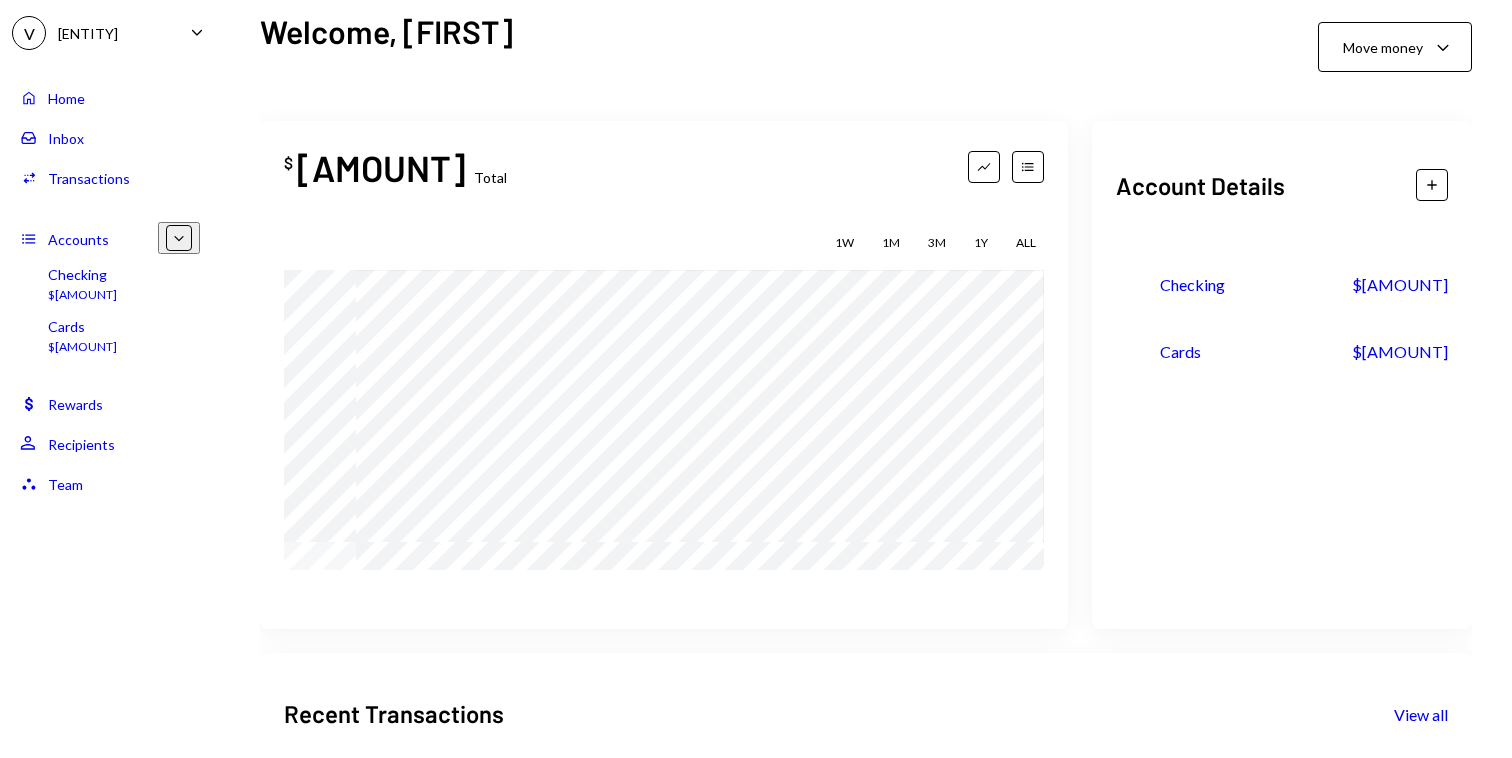 click on "Transactions" at bounding box center (89, 178) 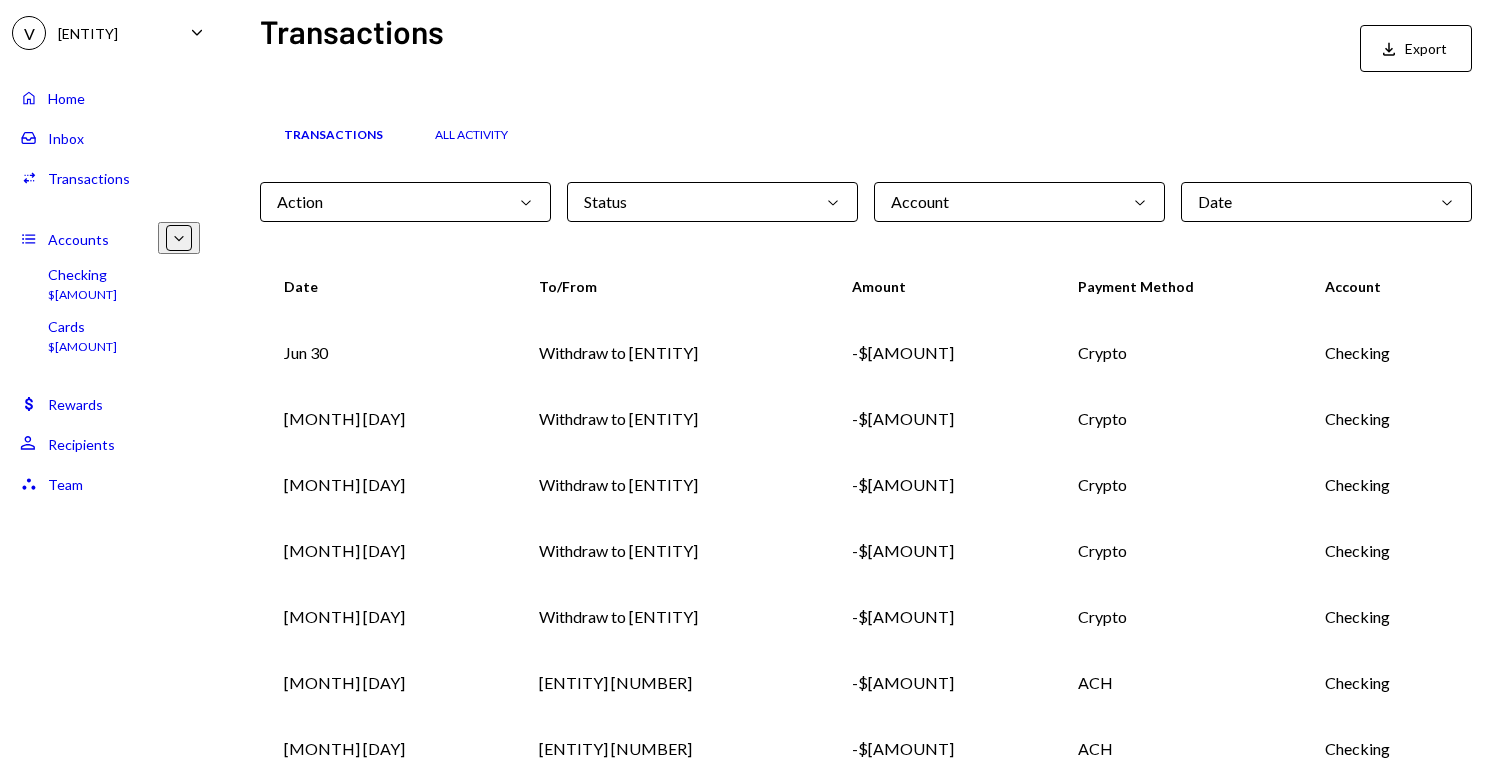click on "Home Home" at bounding box center (110, 98) 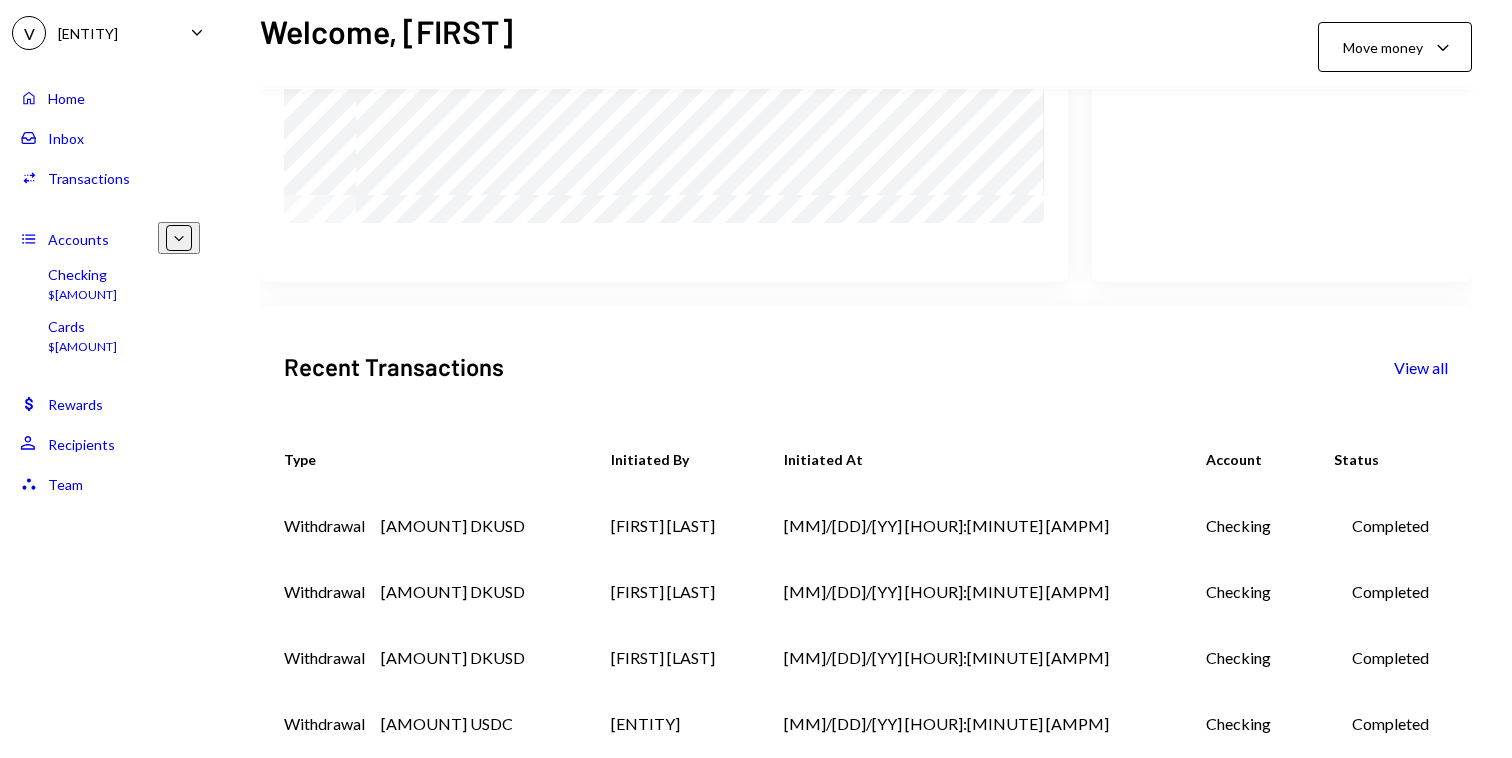 scroll, scrollTop: 352, scrollLeft: 0, axis: vertical 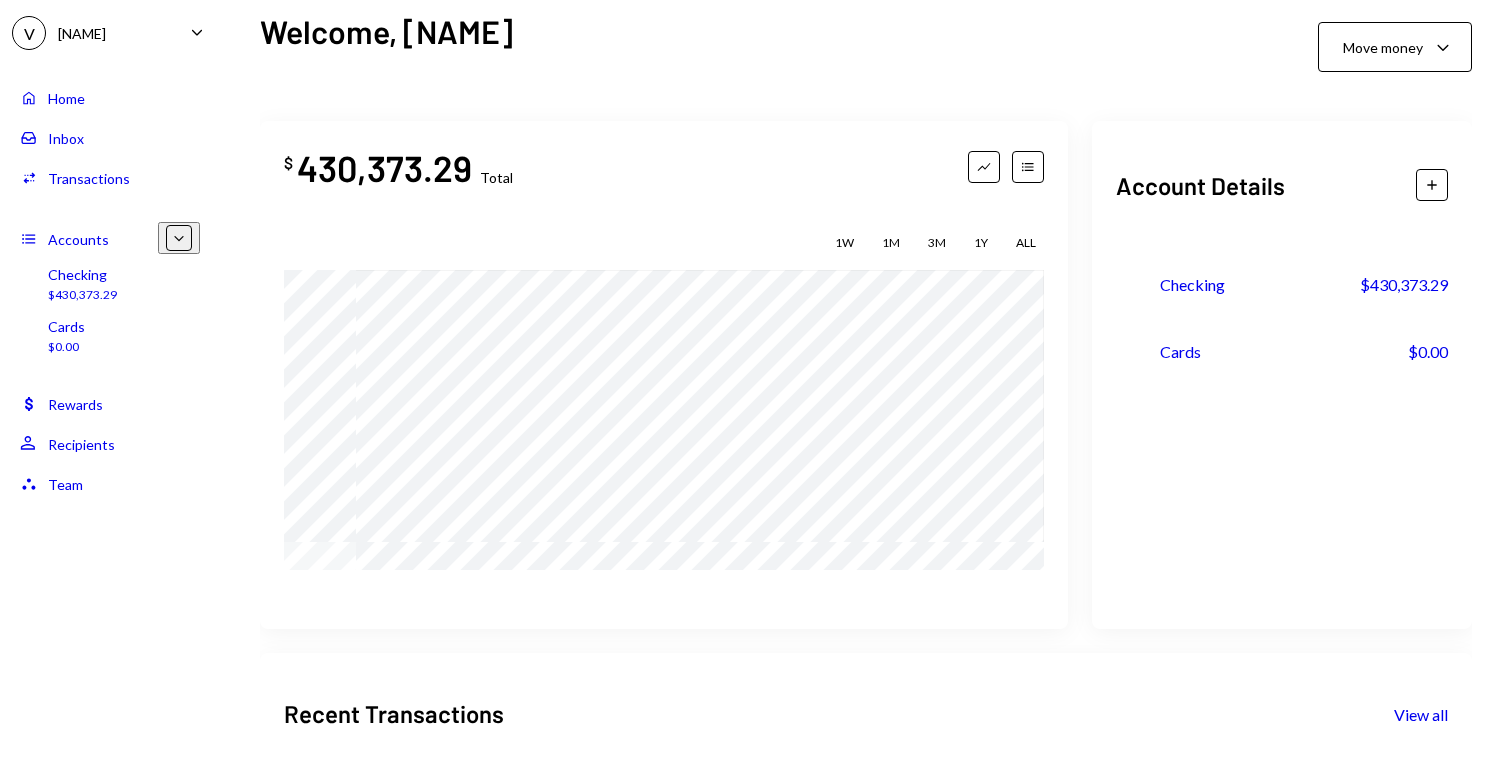 click on "Transactions" at bounding box center [89, 178] 